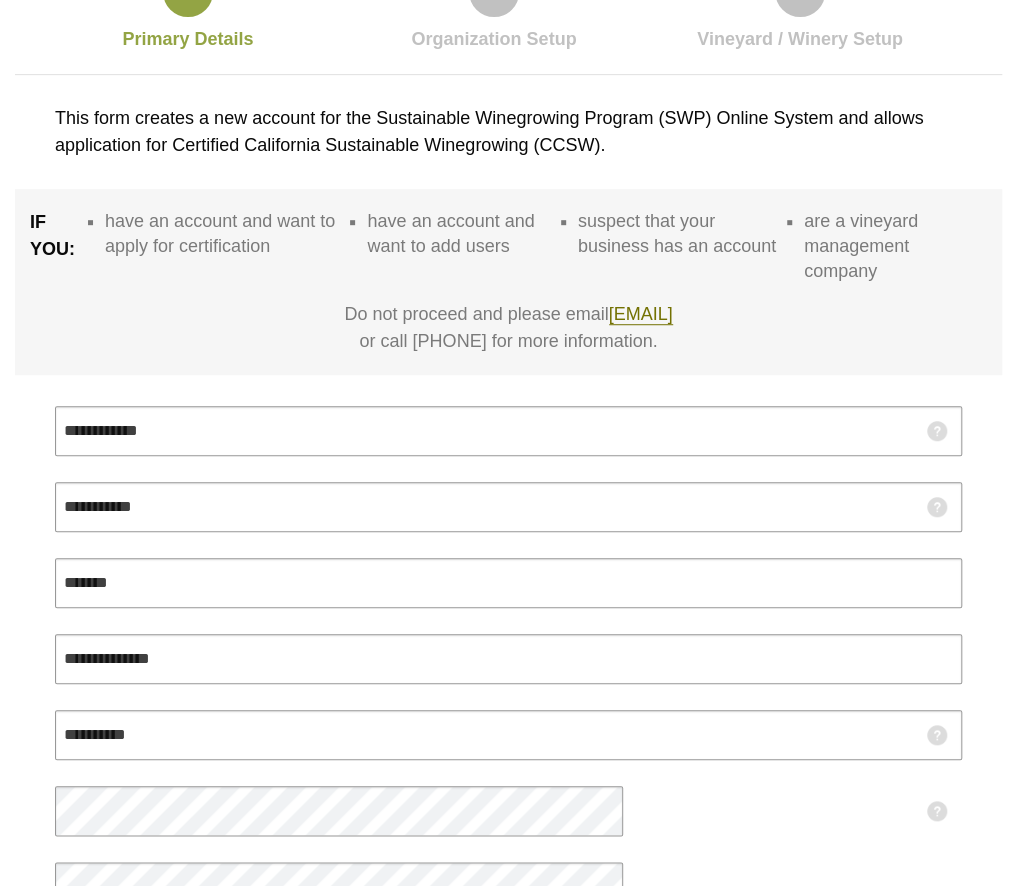 scroll, scrollTop: 0, scrollLeft: 0, axis: both 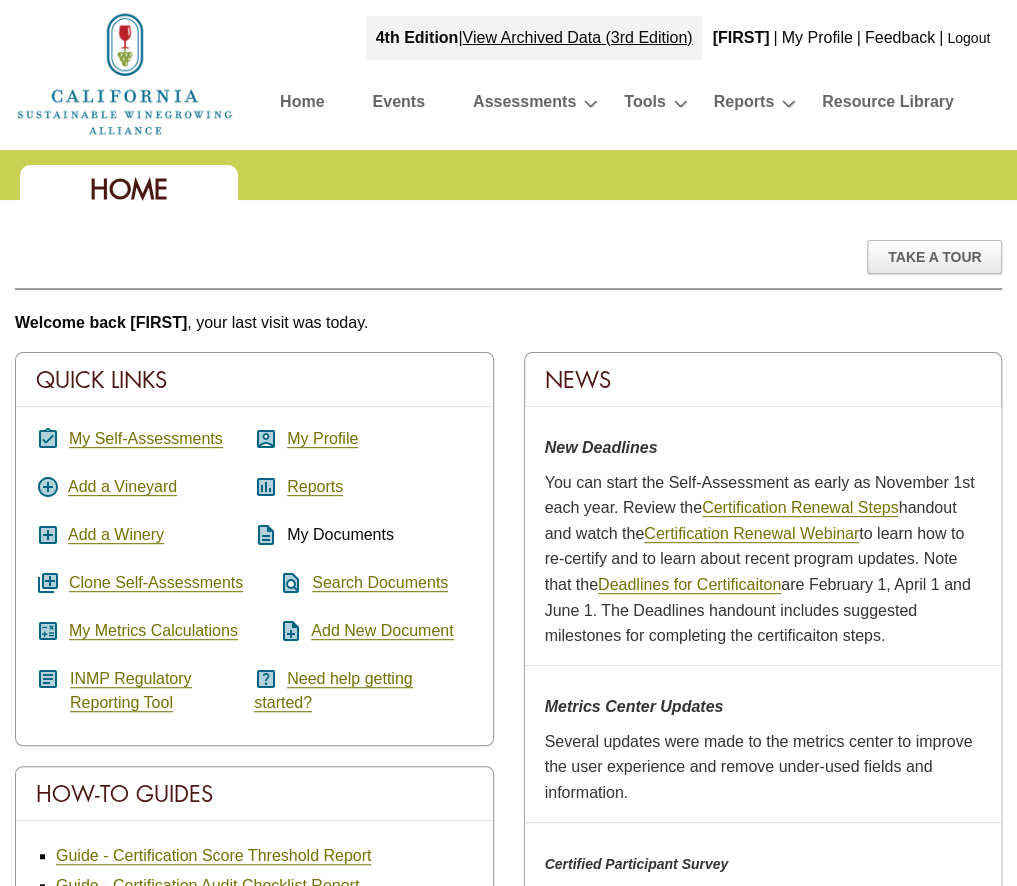 click on "Home" at bounding box center [302, 105] 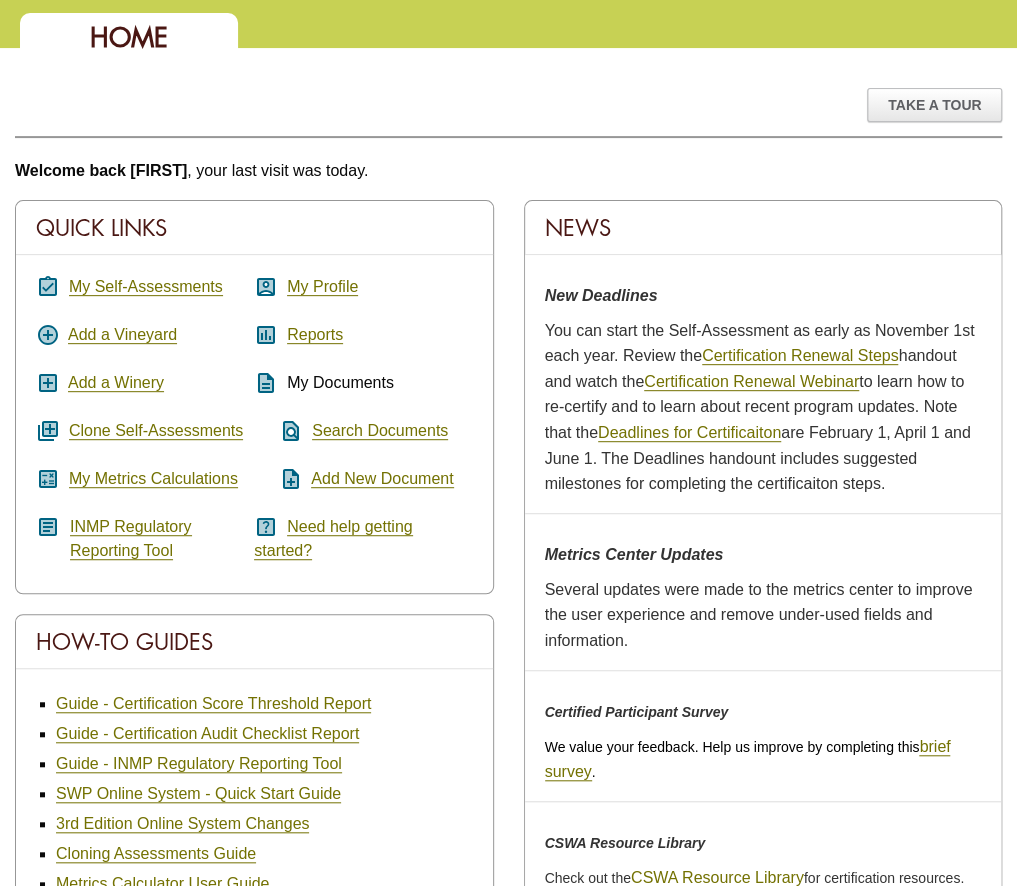 scroll, scrollTop: 0, scrollLeft: 0, axis: both 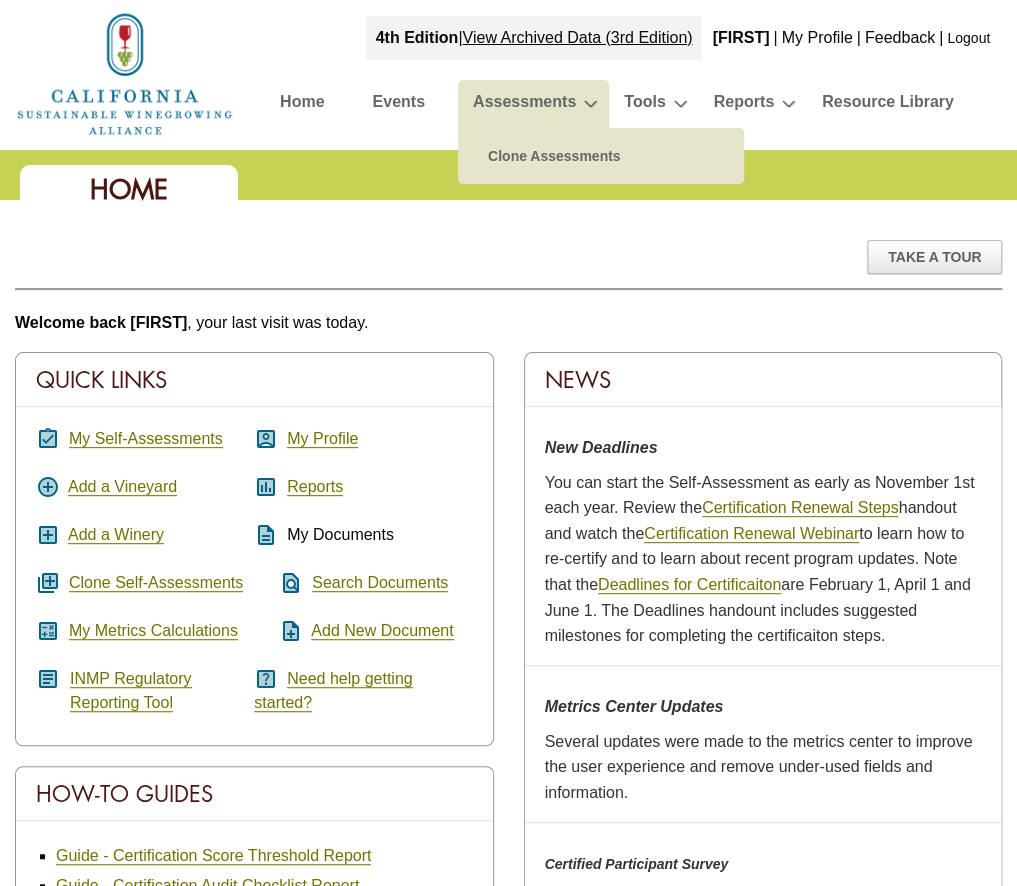 click on "Assessments" at bounding box center (524, 105) 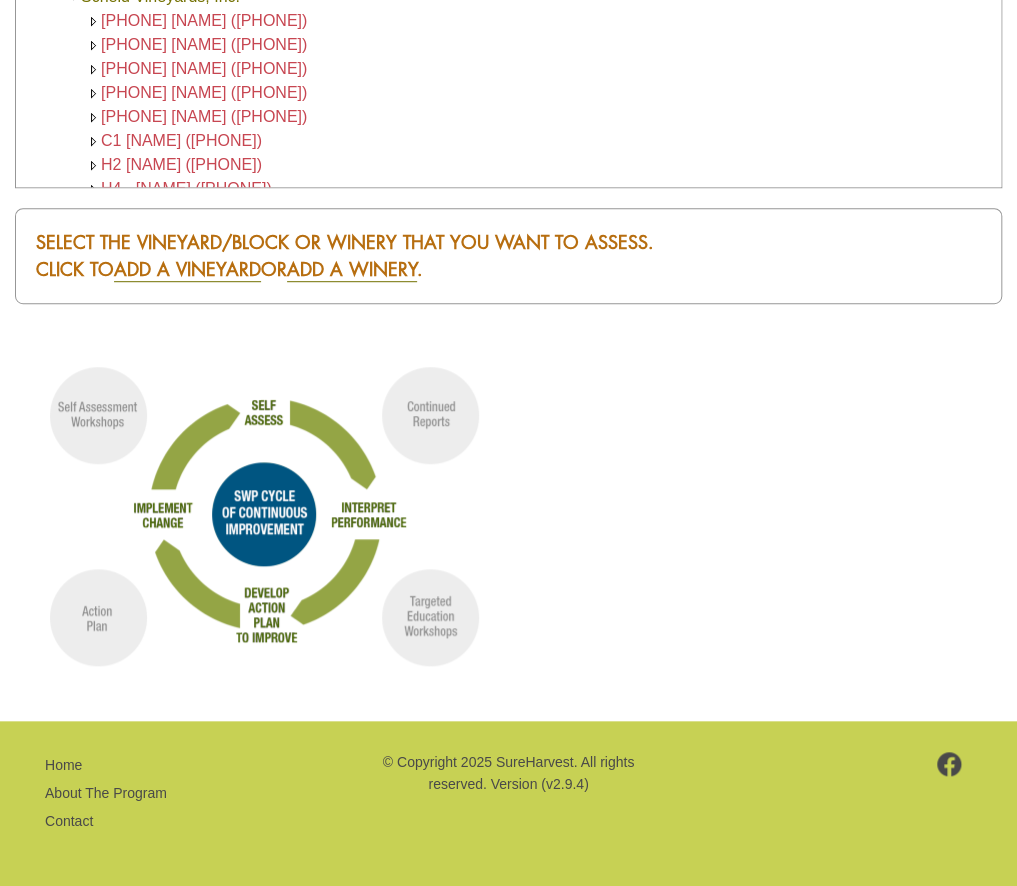 scroll, scrollTop: 592, scrollLeft: 0, axis: vertical 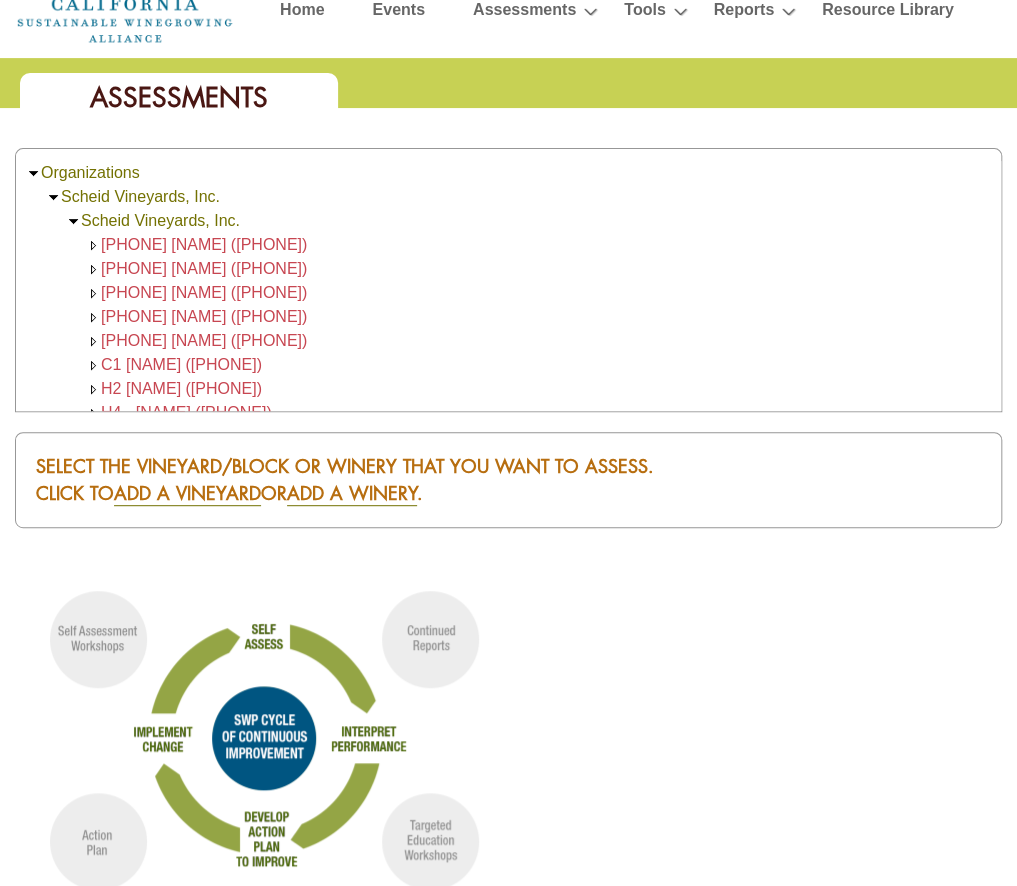 click on "10 Scheid Vineyard (314.40)" at bounding box center [204, 244] 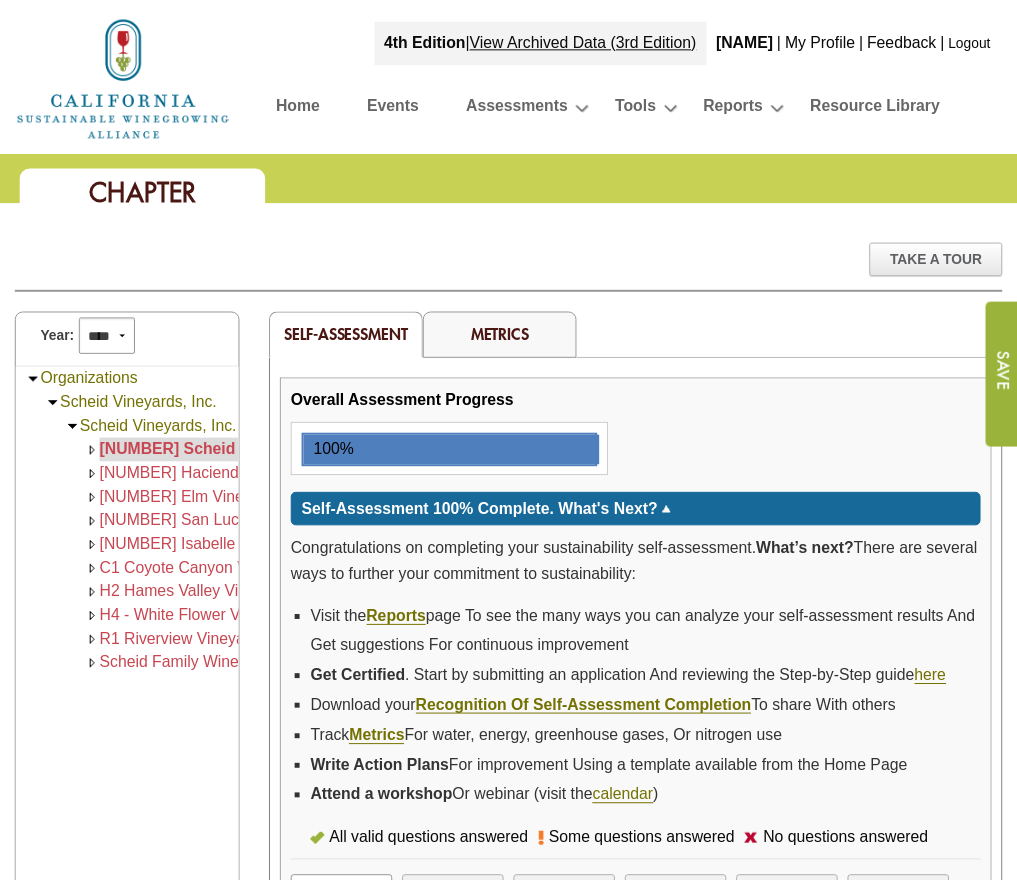 scroll, scrollTop: 0, scrollLeft: 0, axis: both 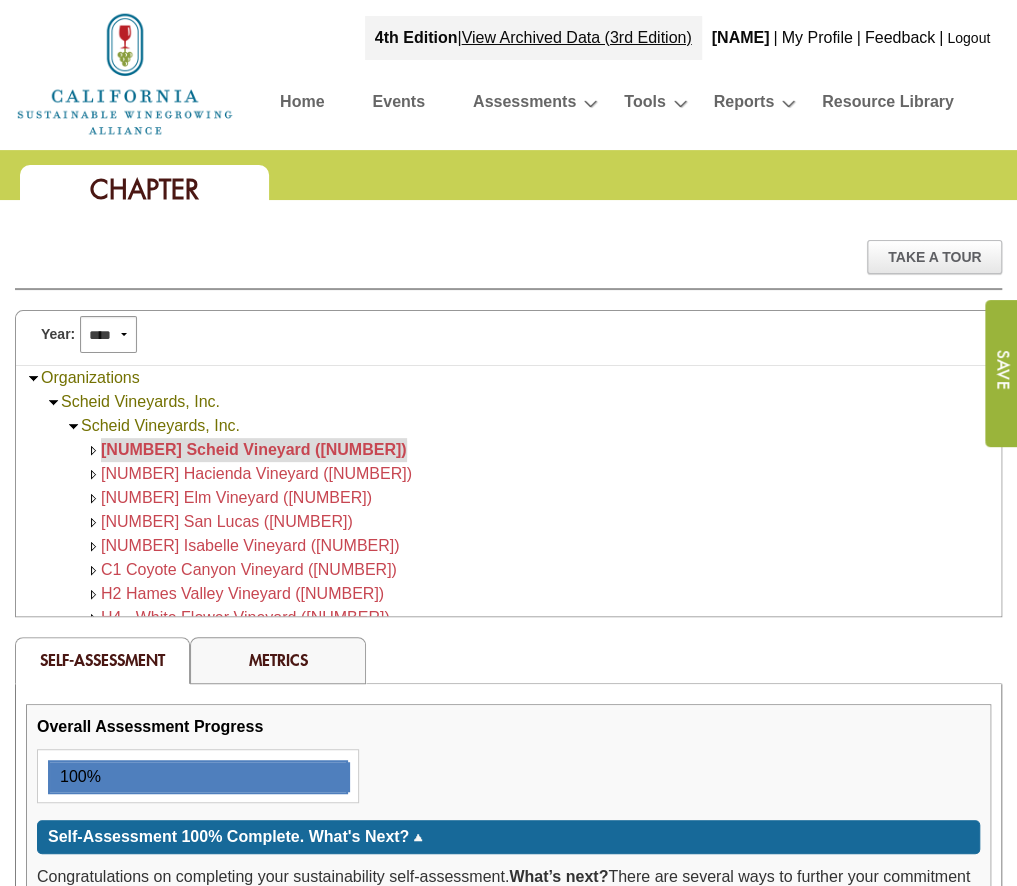 click on "Home" at bounding box center [302, 105] 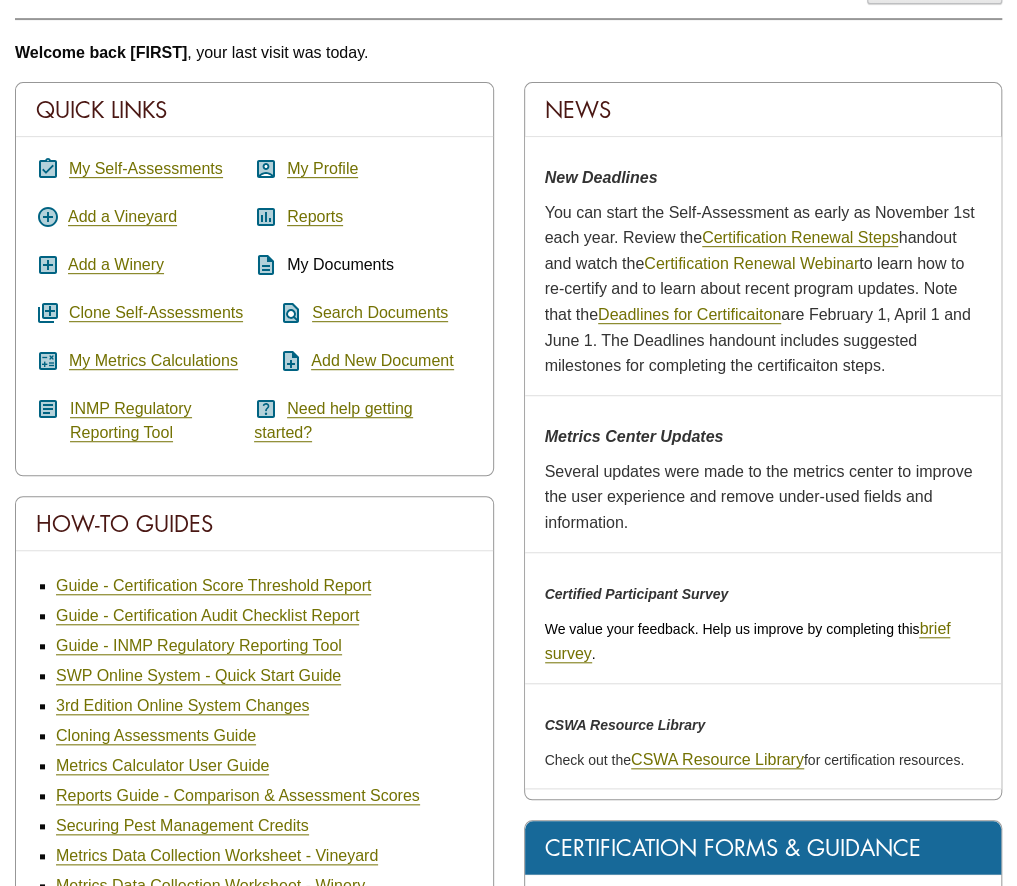 scroll, scrollTop: 300, scrollLeft: 0, axis: vertical 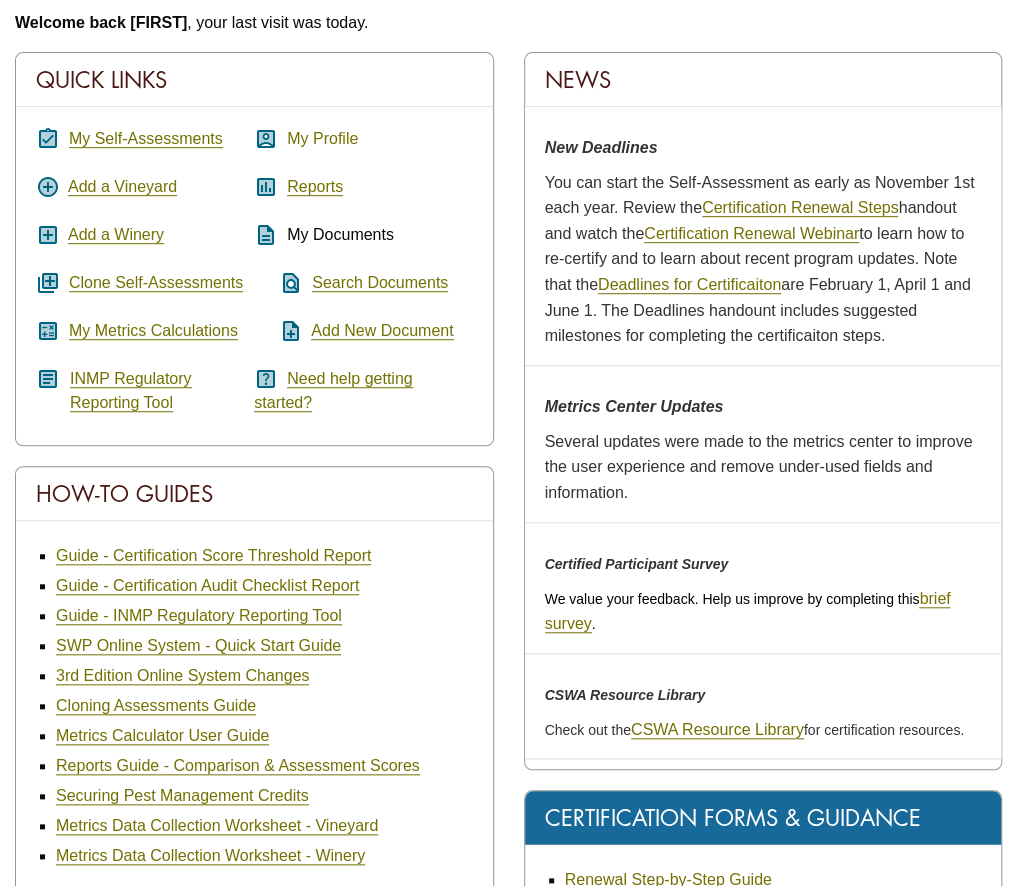 click on "My Profile" at bounding box center (322, 139) 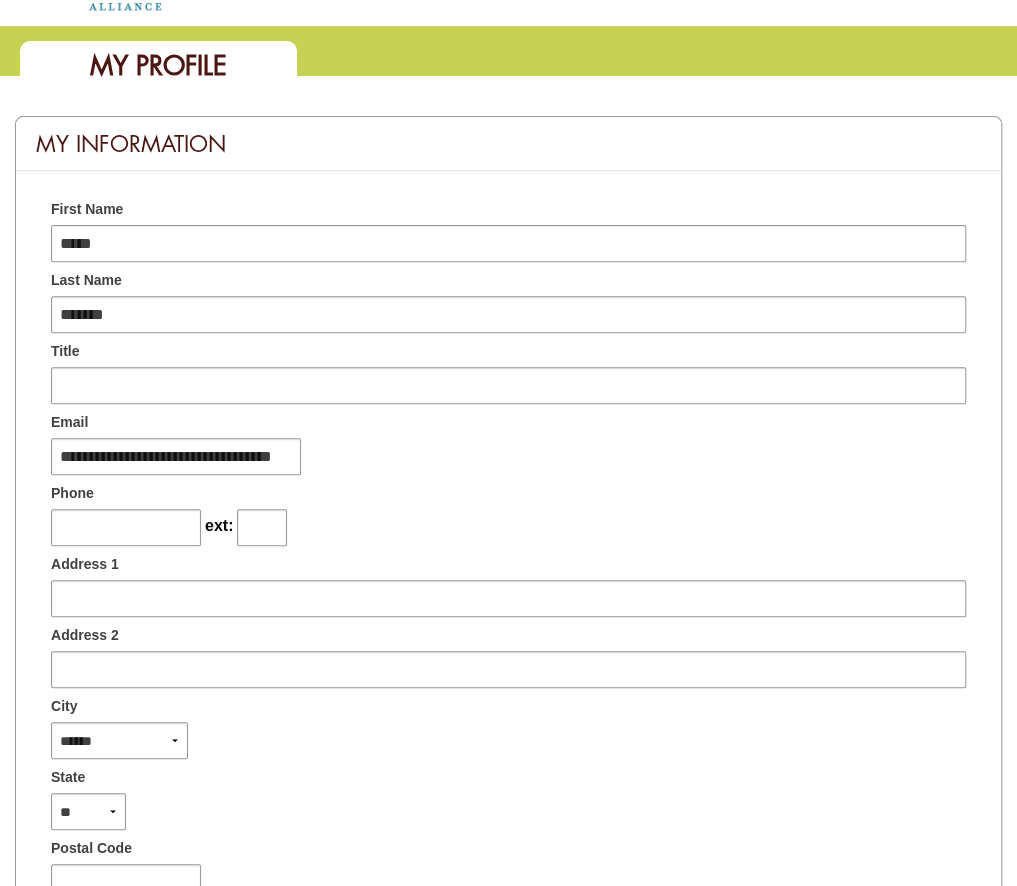 scroll, scrollTop: 0, scrollLeft: 0, axis: both 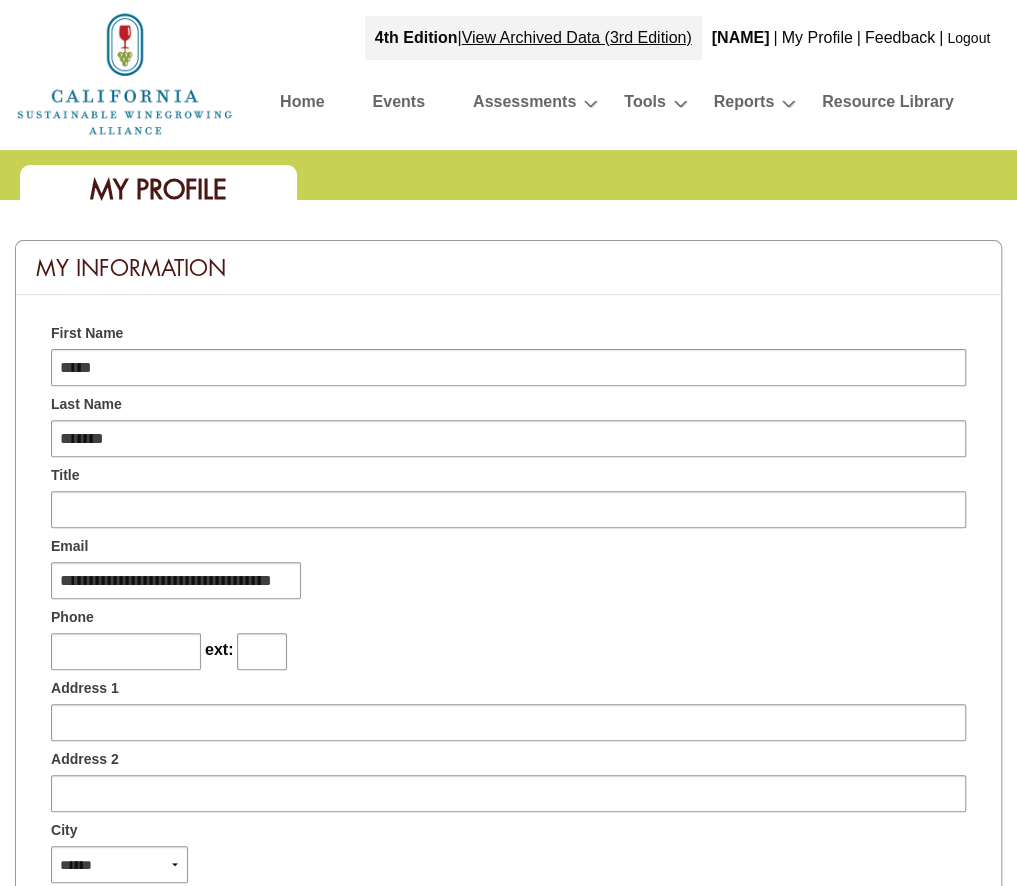 type on "********" 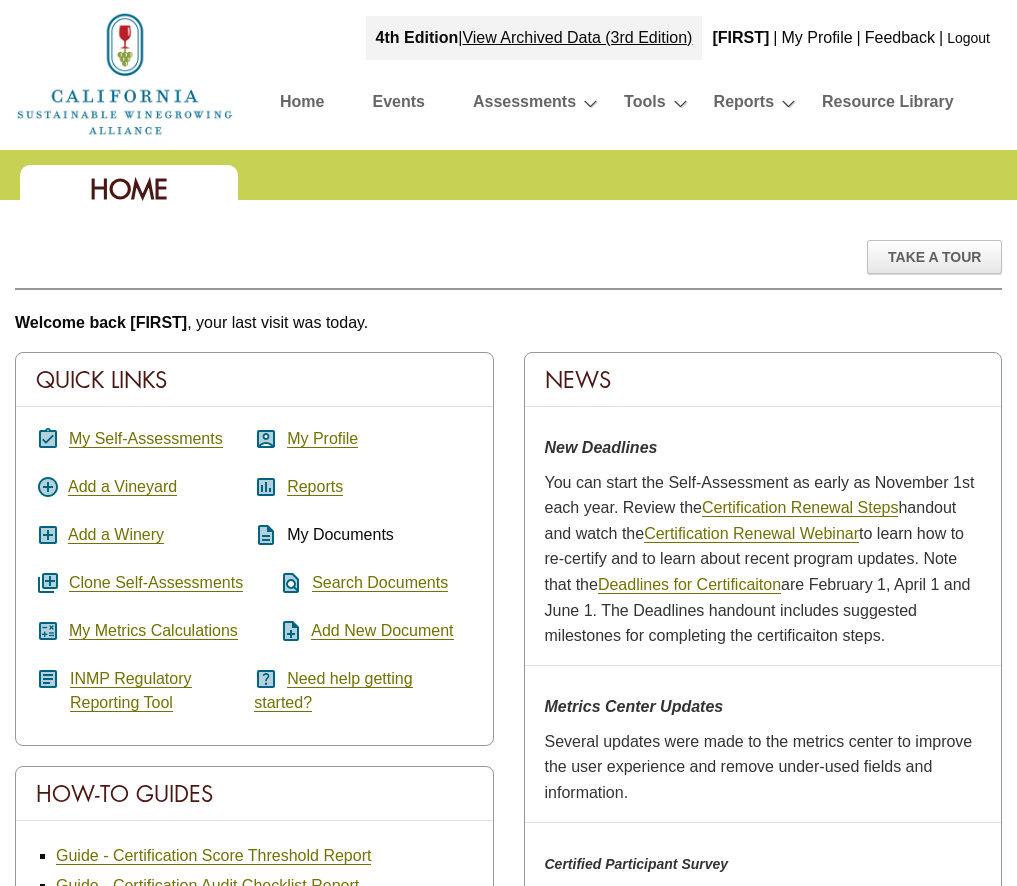 scroll, scrollTop: 0, scrollLeft: 0, axis: both 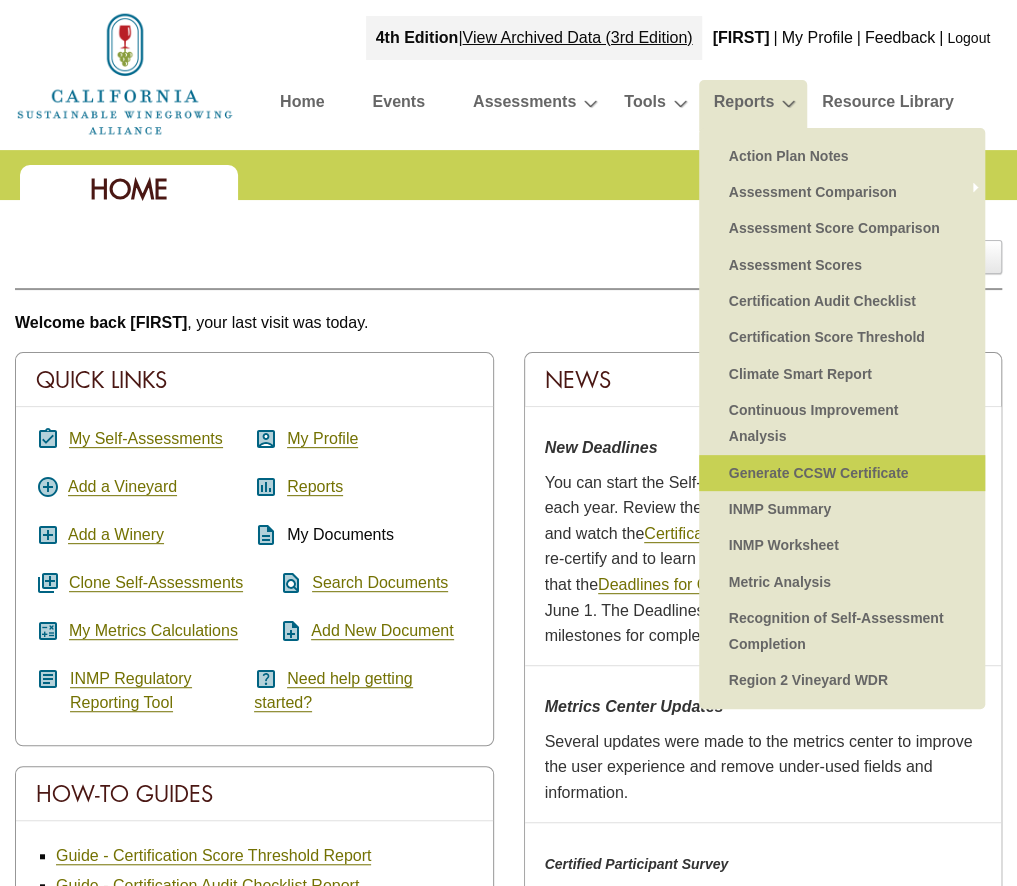 click on "Generate CCSW Certificate" at bounding box center [842, 473] 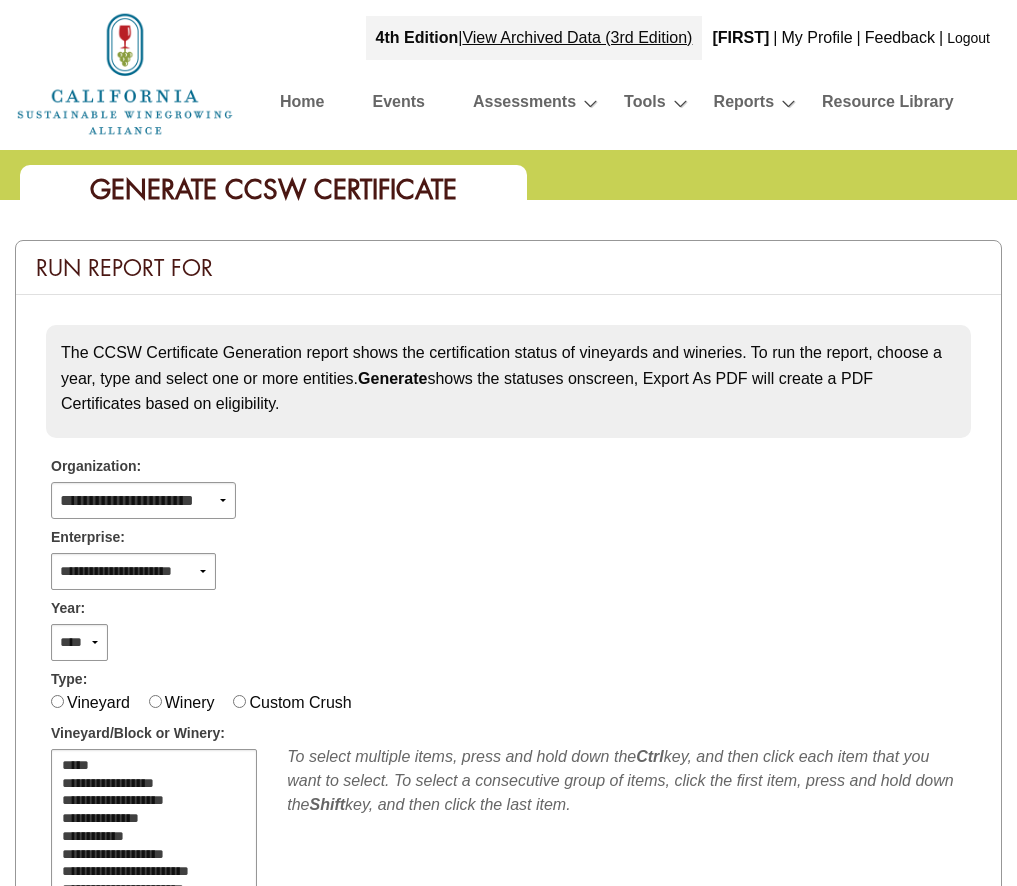 scroll, scrollTop: 0, scrollLeft: 0, axis: both 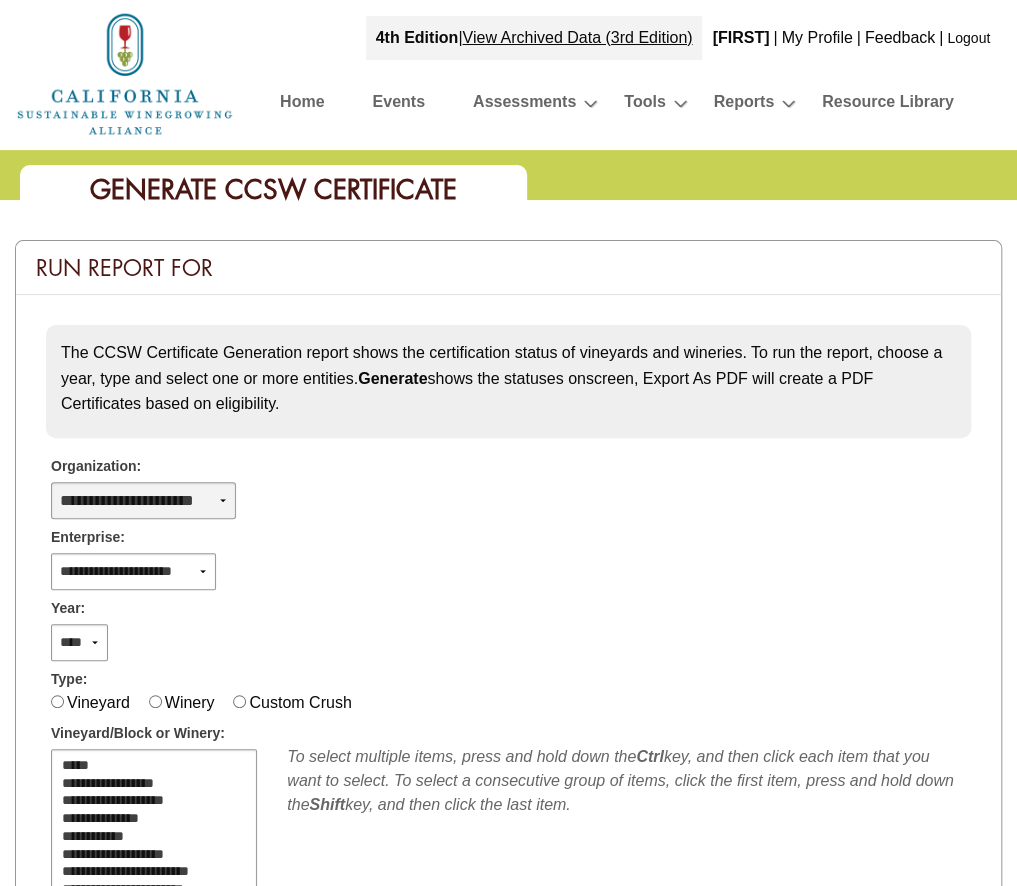 click on "**********" at bounding box center [143, 500] 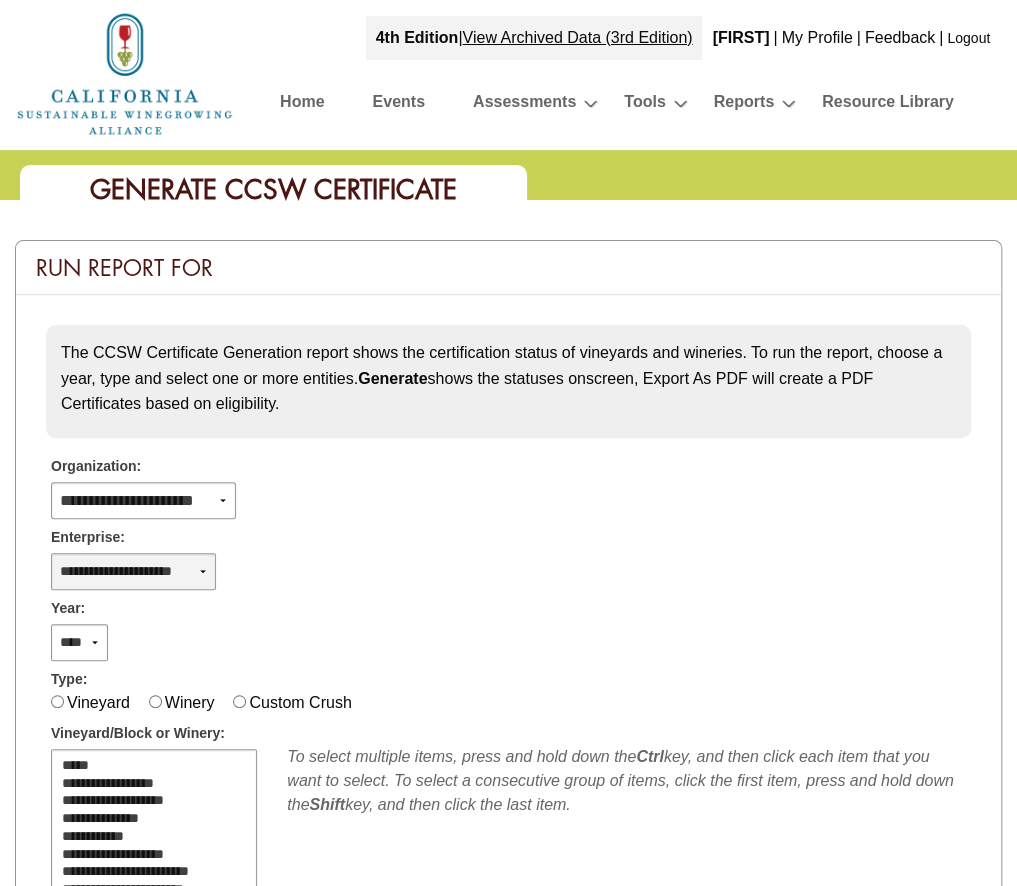 click on "**********" at bounding box center (133, 571) 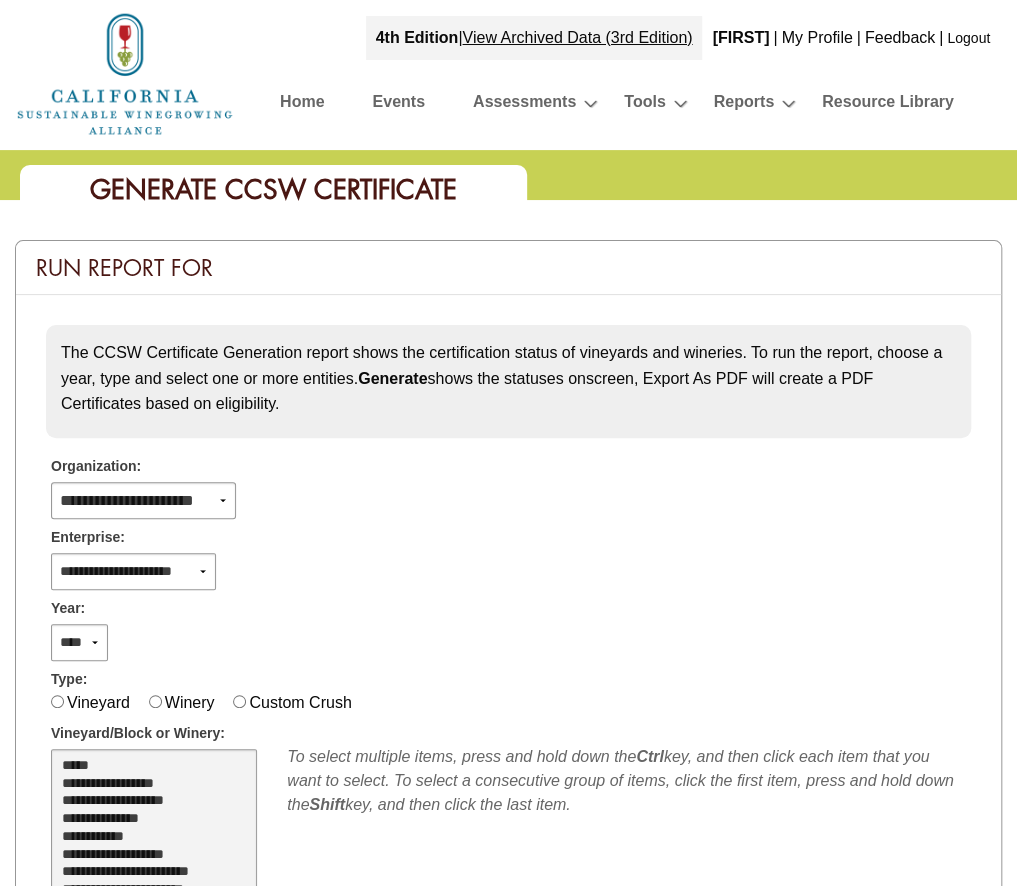 scroll, scrollTop: 21, scrollLeft: 0, axis: vertical 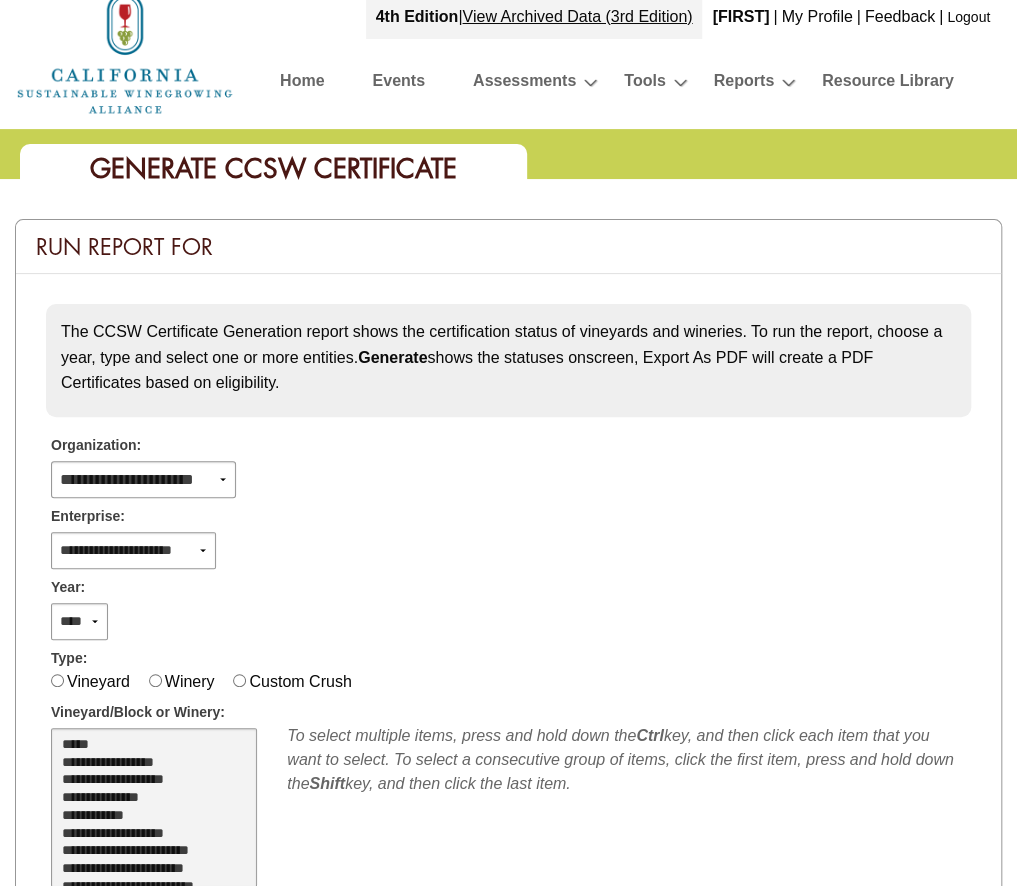 select on "**" 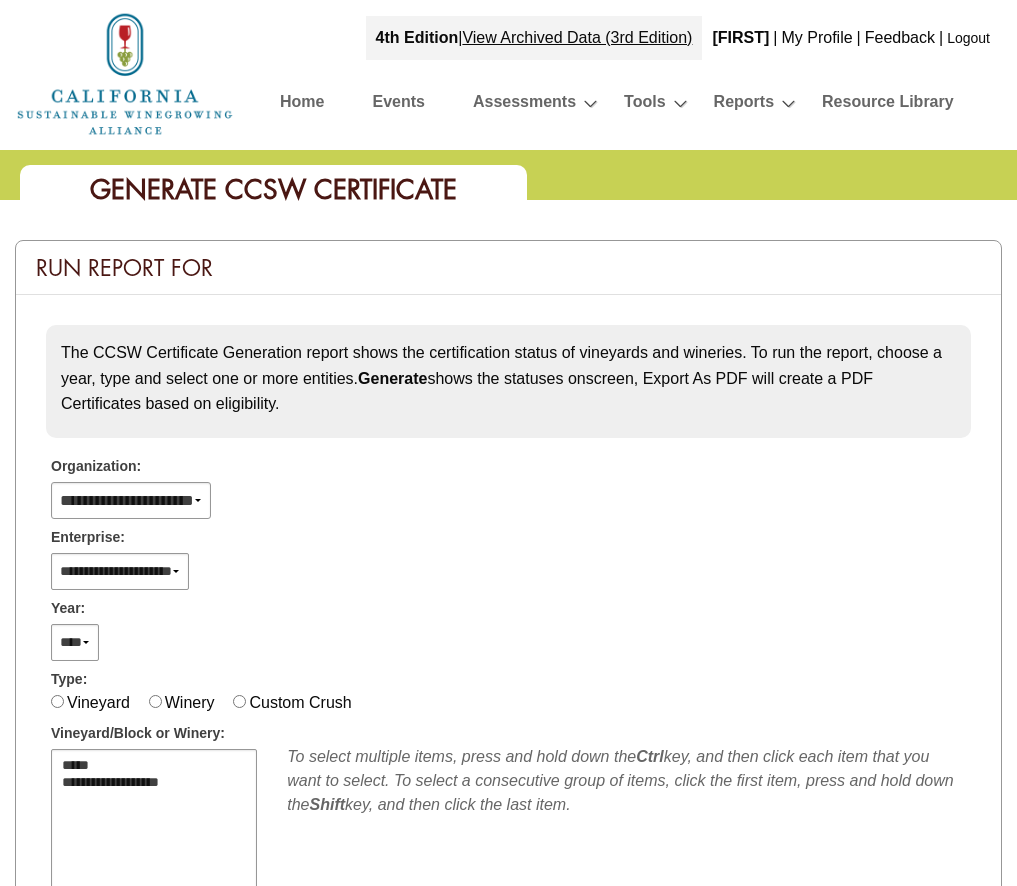 select 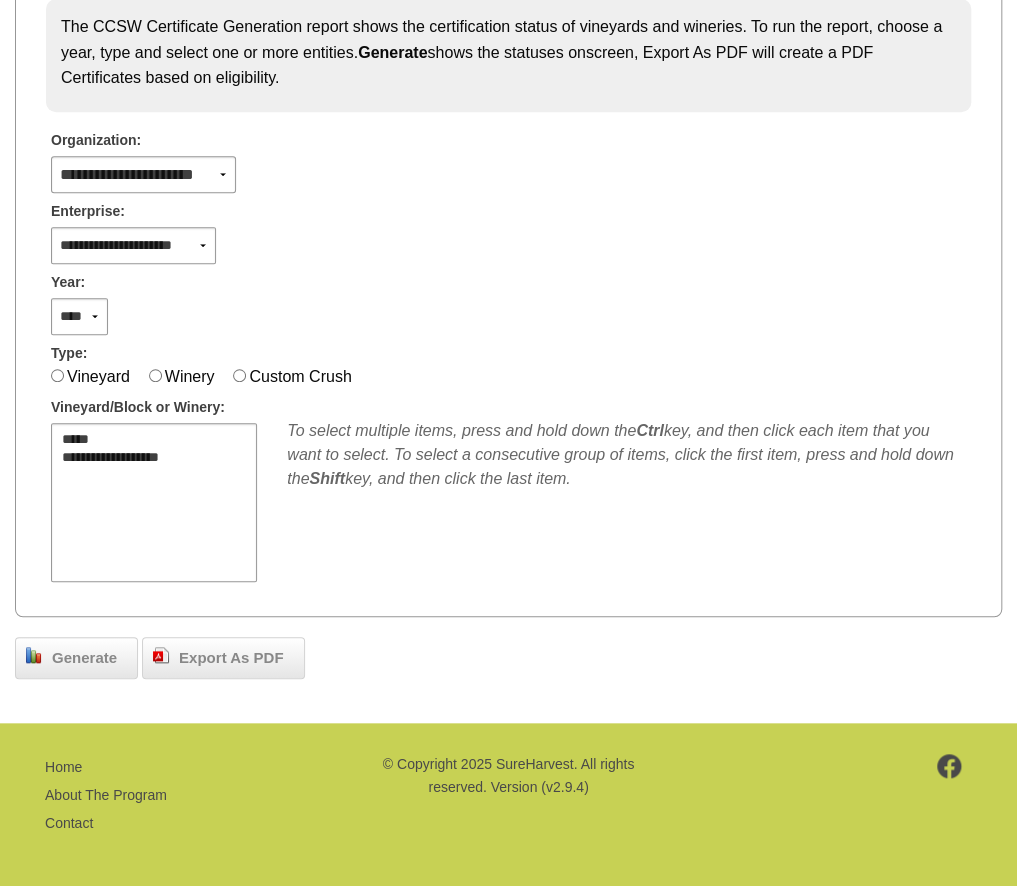 scroll, scrollTop: 326, scrollLeft: 0, axis: vertical 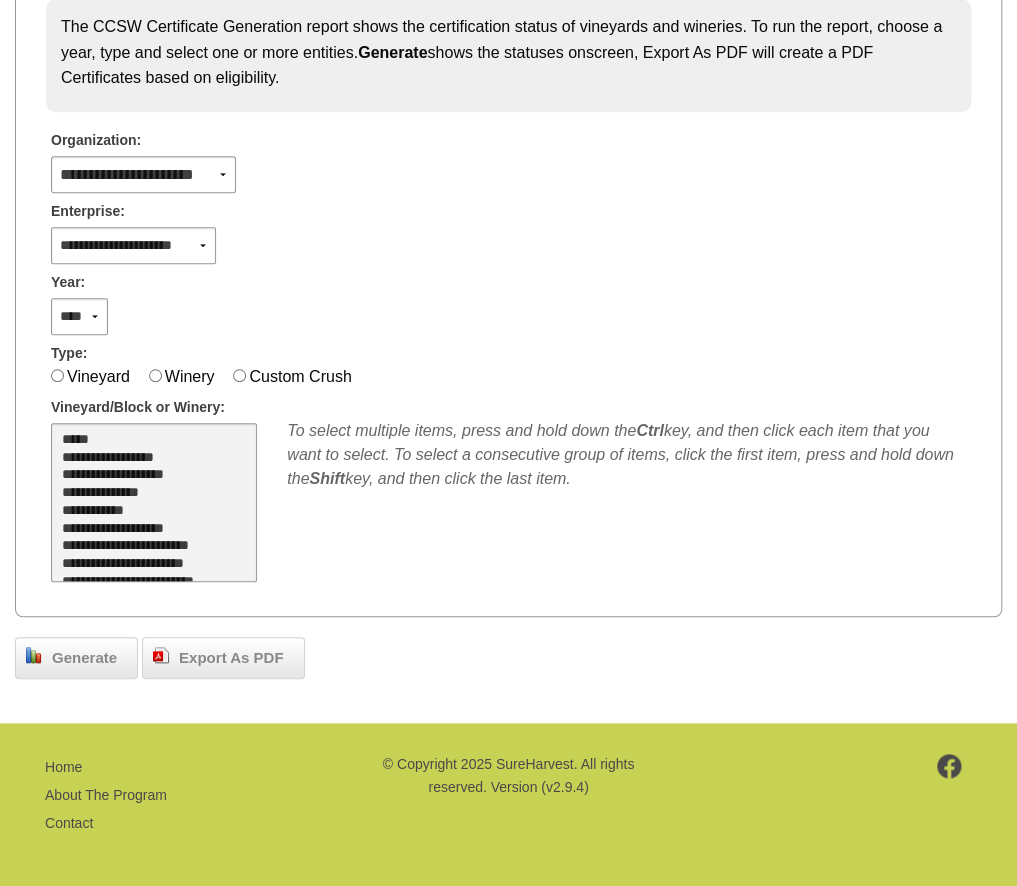 select on "**" 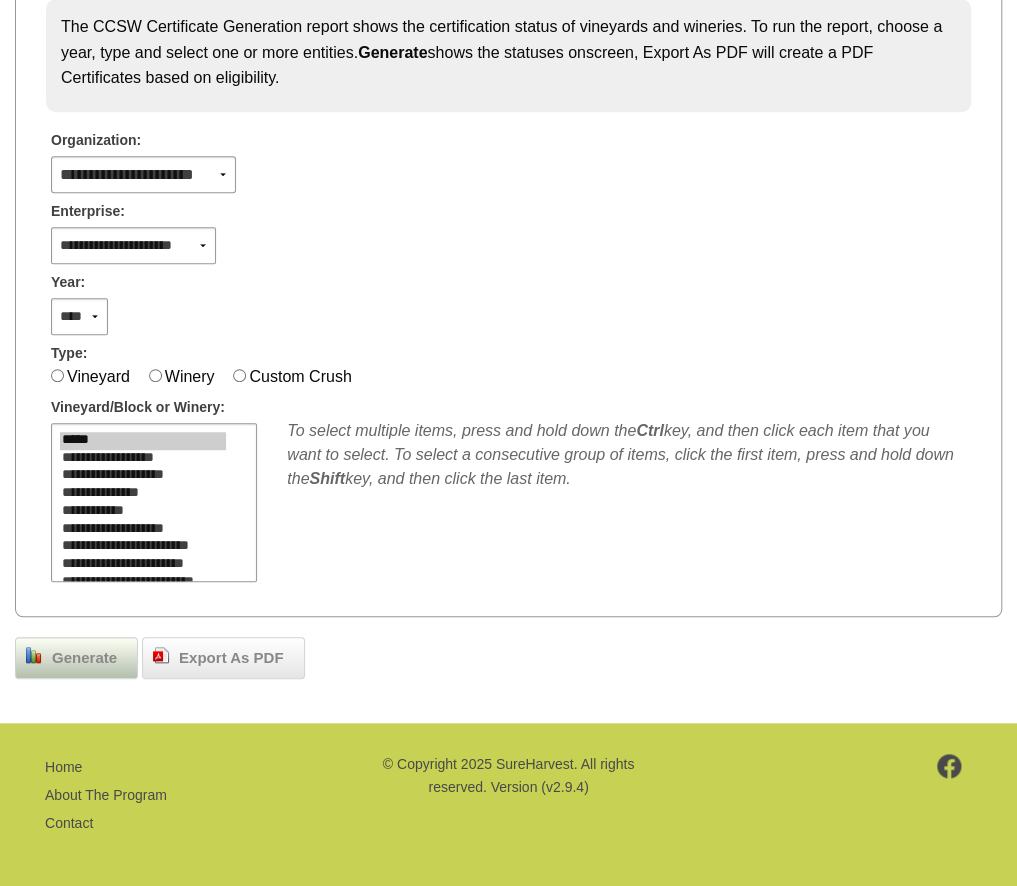 click on "Generate" at bounding box center [84, 658] 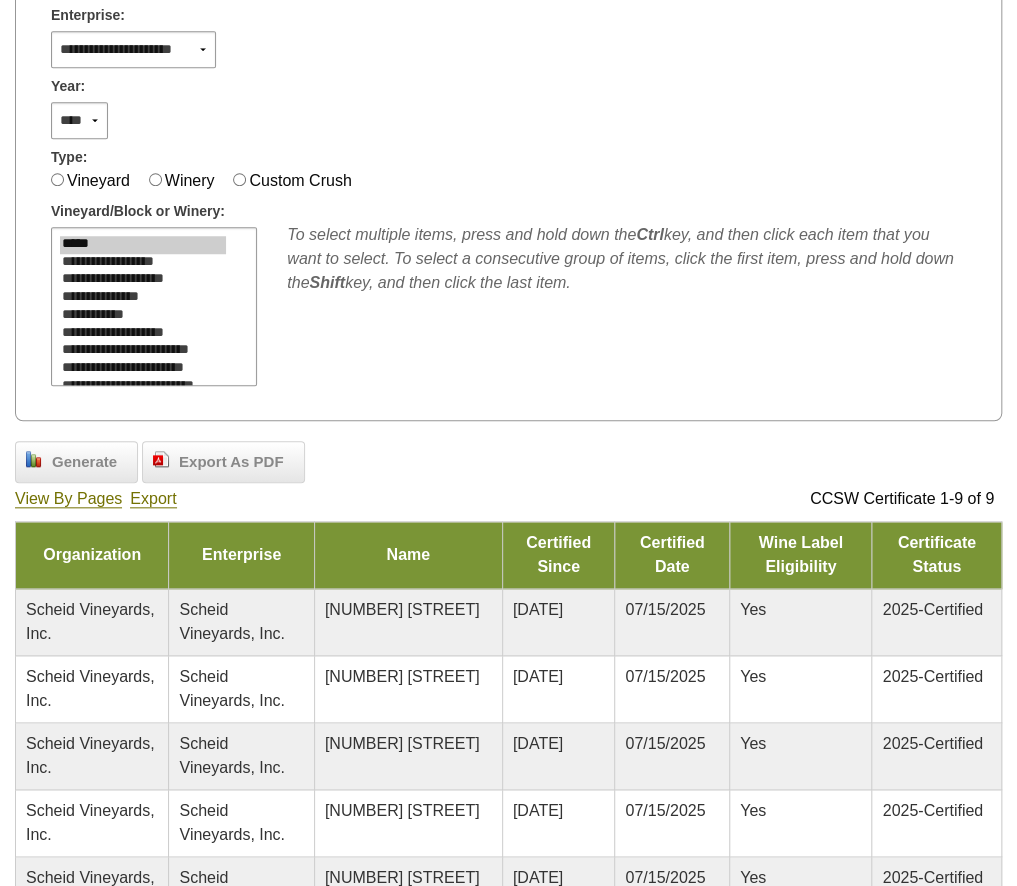 scroll, scrollTop: 526, scrollLeft: 0, axis: vertical 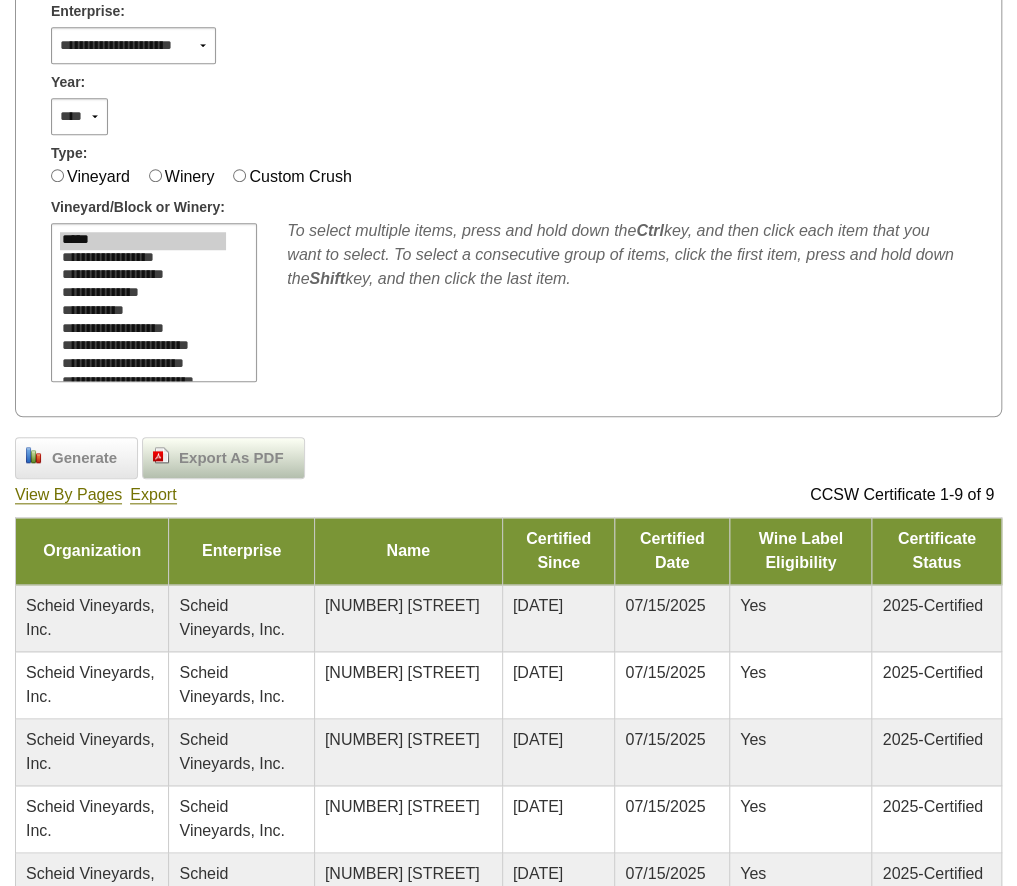click on "Export As PDF" at bounding box center (231, 458) 